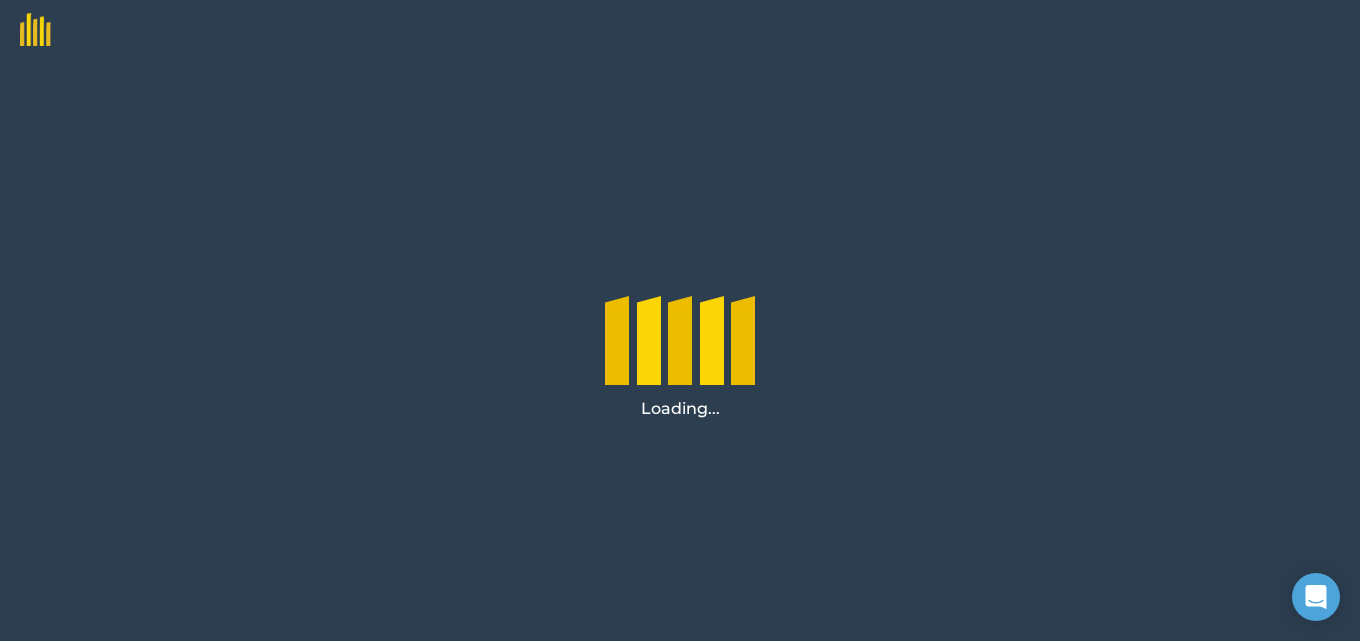 scroll, scrollTop: 0, scrollLeft: 0, axis: both 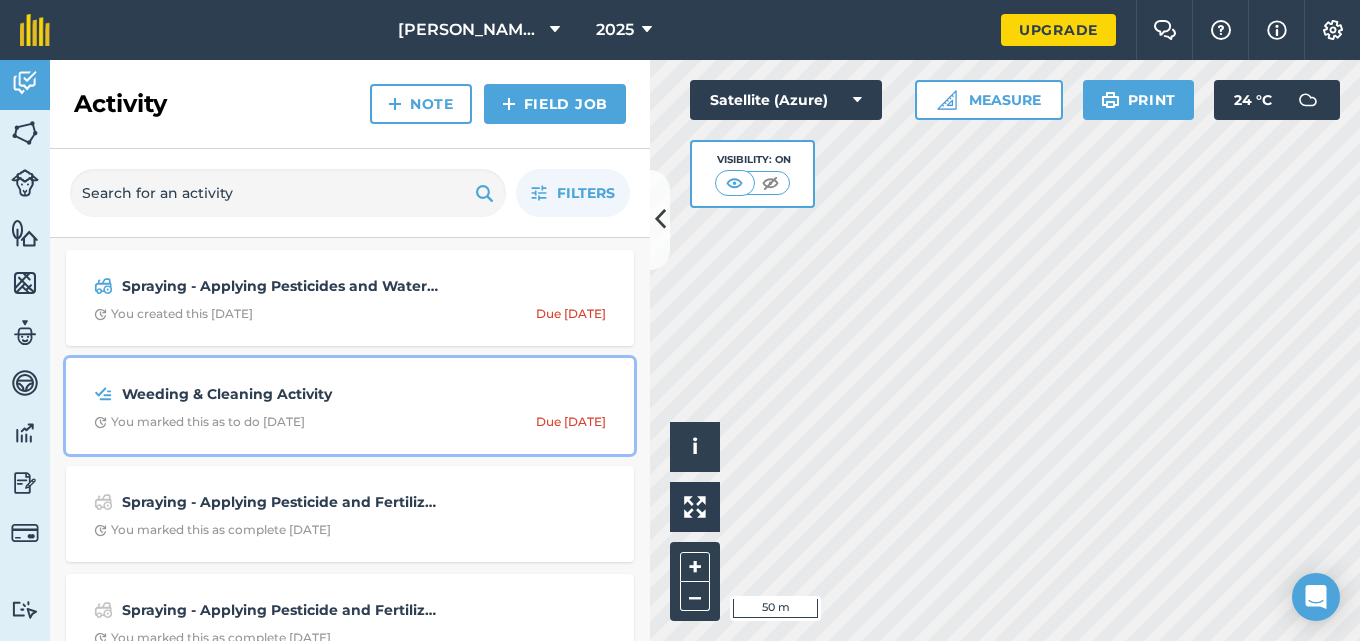 click on "Weeding & Cleaning Activity" at bounding box center (280, 394) 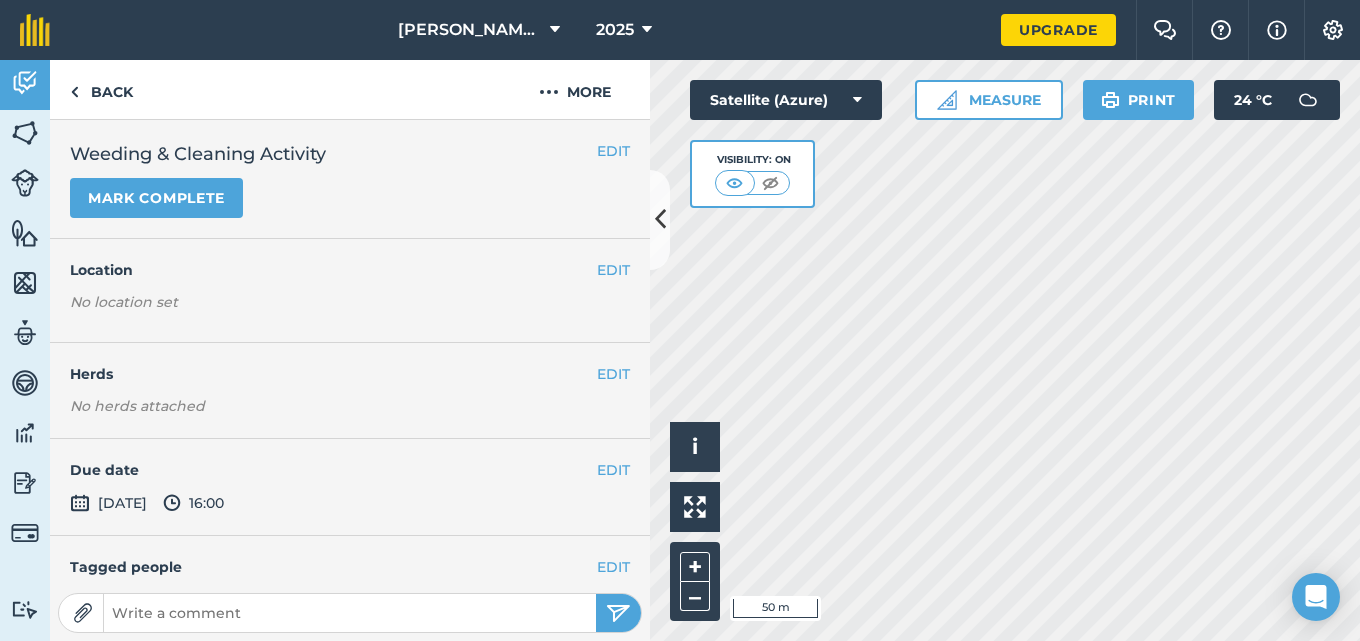 scroll, scrollTop: 101, scrollLeft: 0, axis: vertical 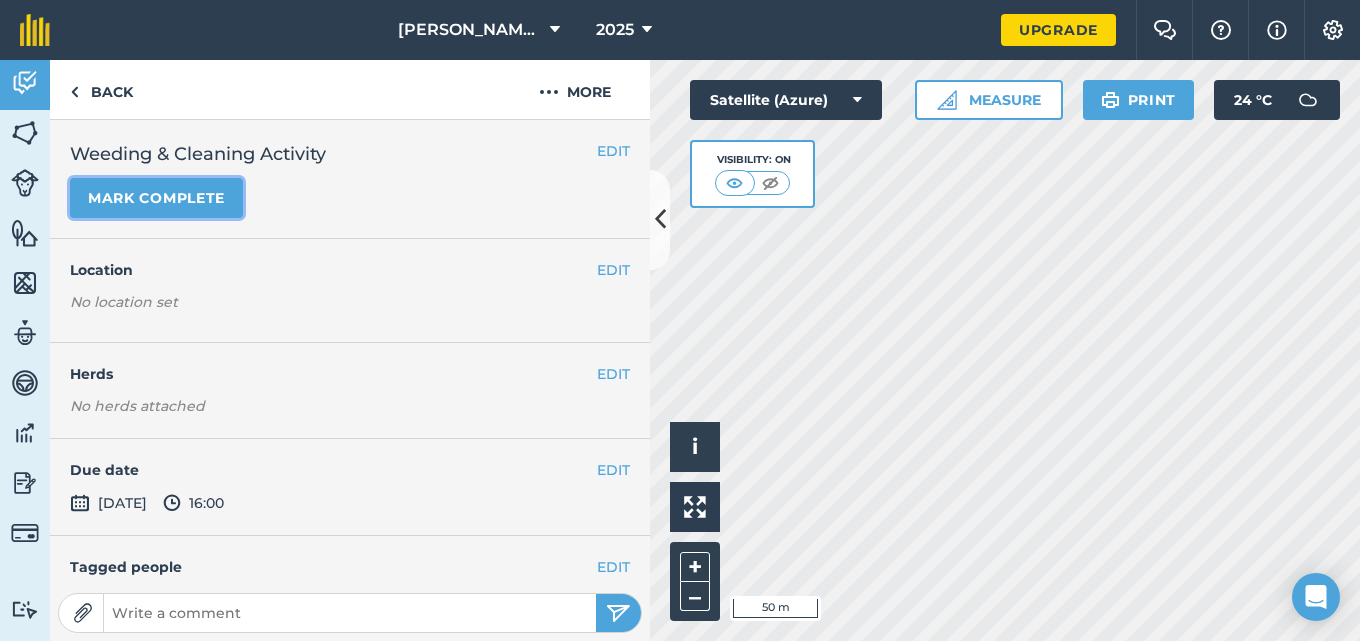 click on "Mark complete" at bounding box center [156, 198] 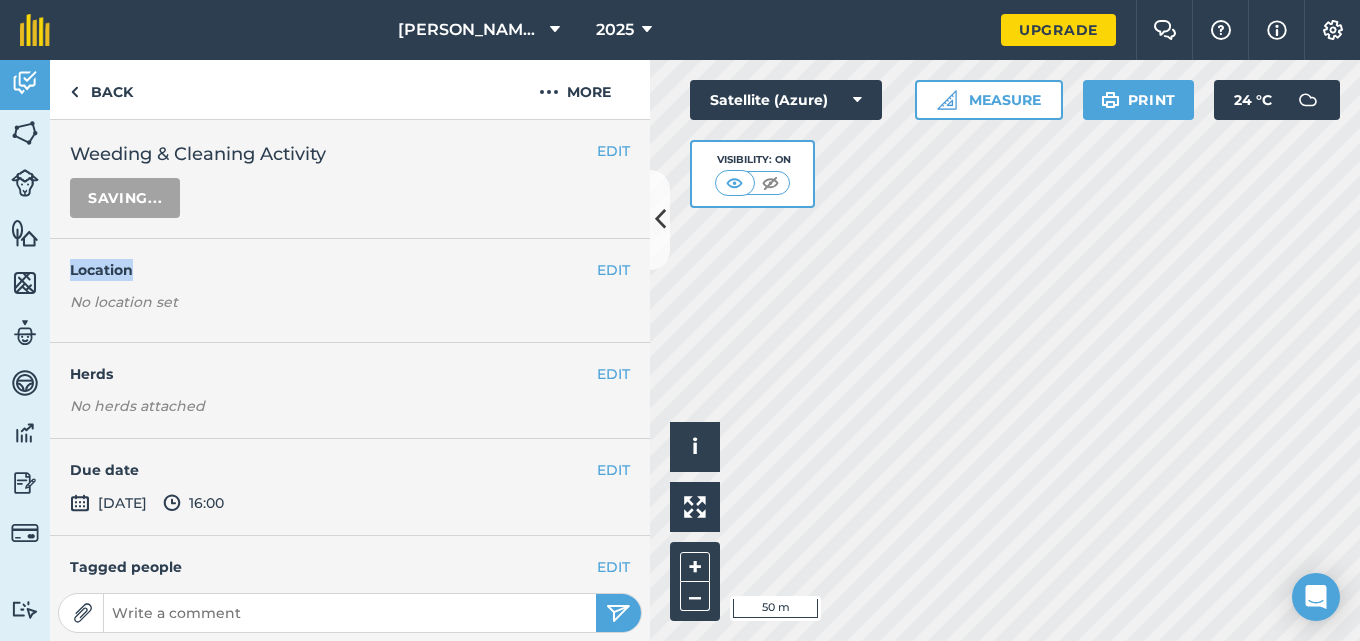 click on "Saving..." at bounding box center [350, 198] 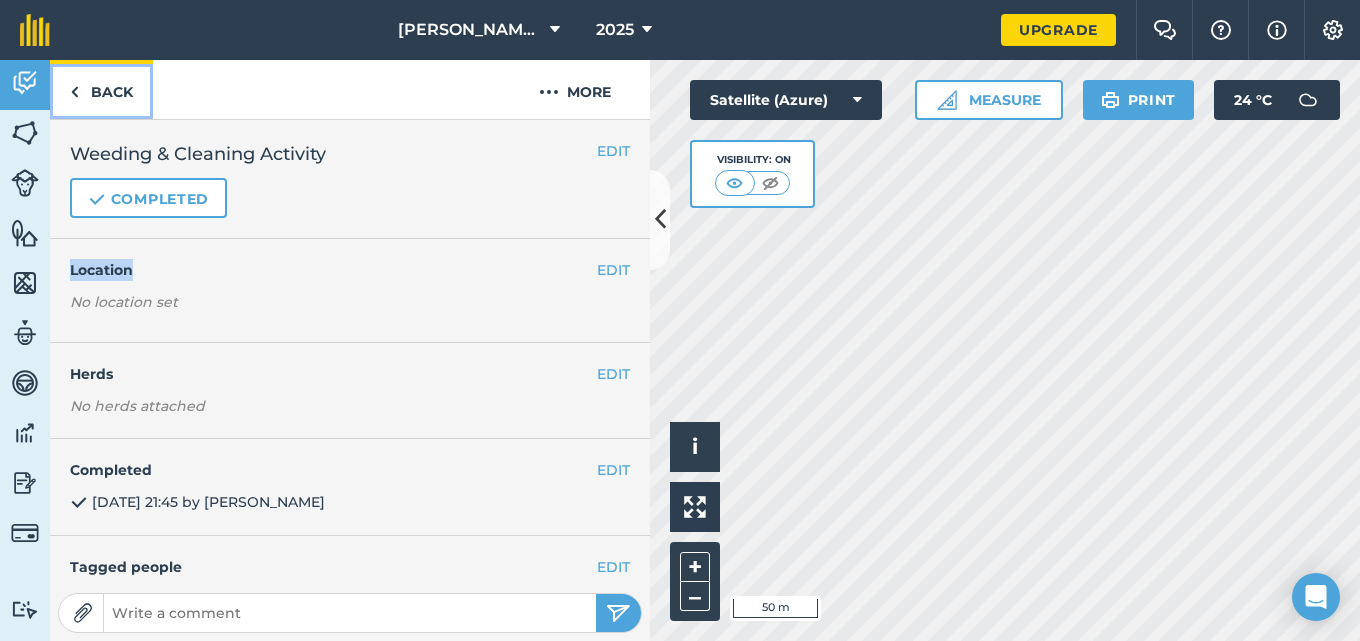 click on "Back" at bounding box center [101, 89] 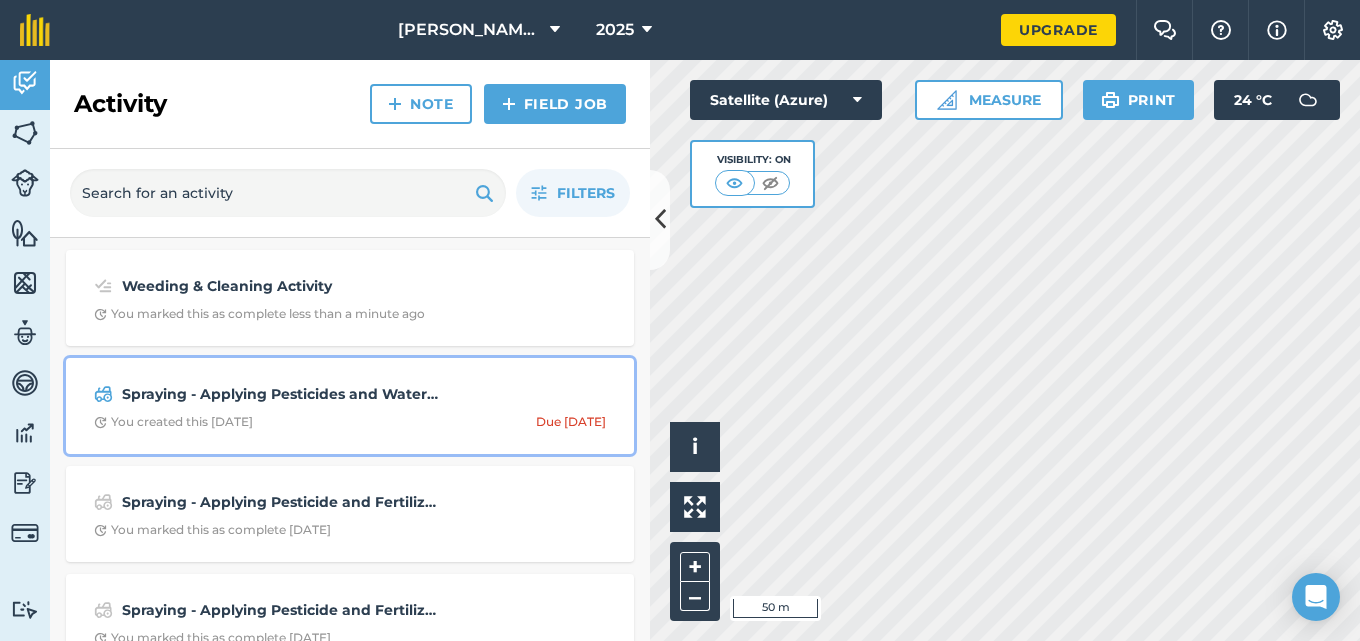 click on "Spraying - Applying Pesticides and Water based Fertilizers to the Patchoi Plants on the restaurant flat" at bounding box center [280, 394] 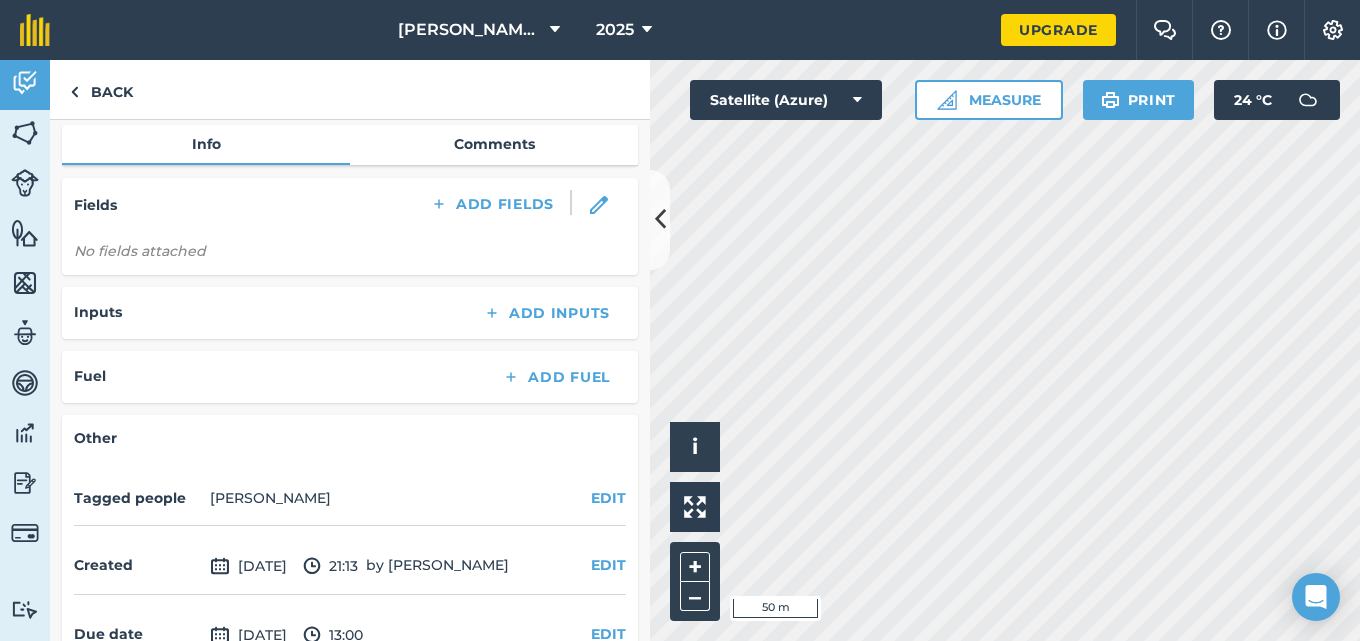 scroll, scrollTop: 339, scrollLeft: 0, axis: vertical 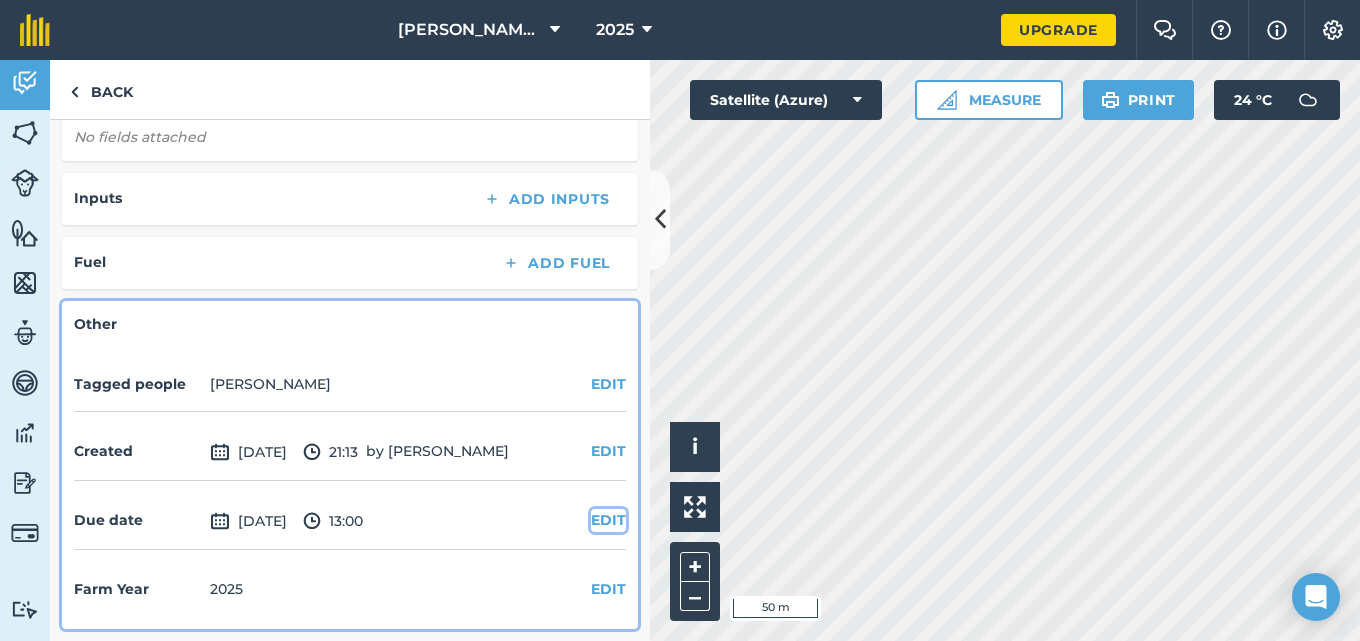 click on "EDIT" at bounding box center (608, 520) 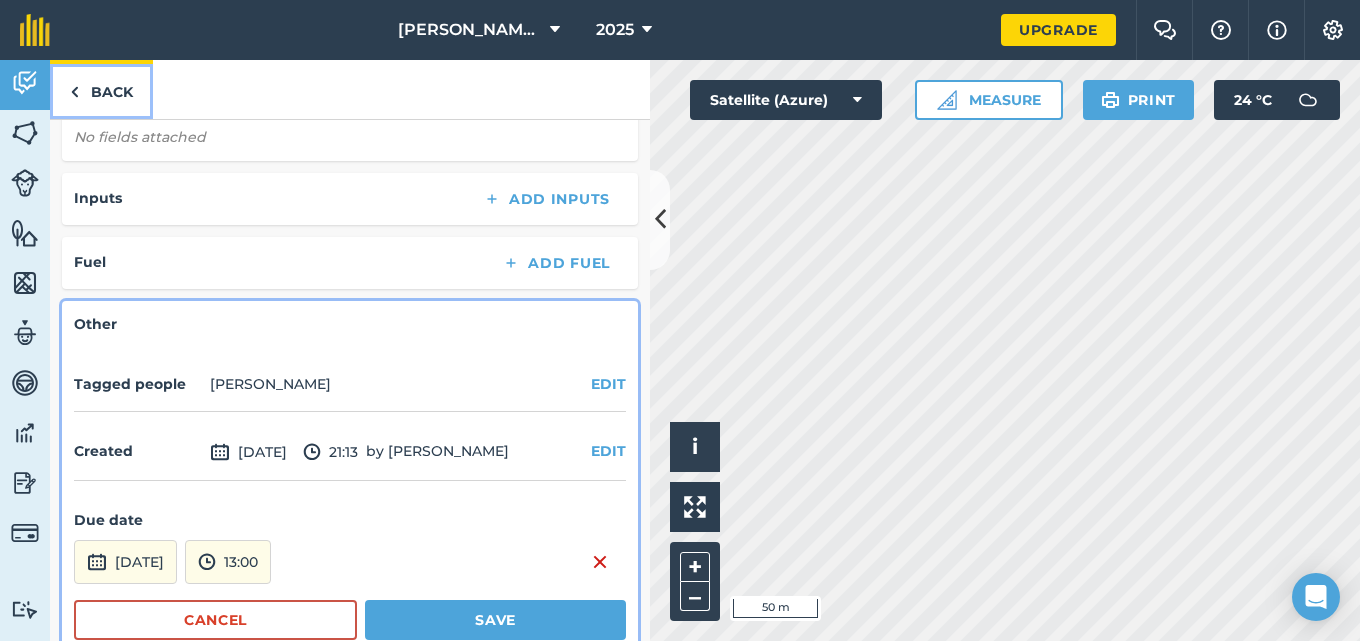 click on "Back" at bounding box center [101, 89] 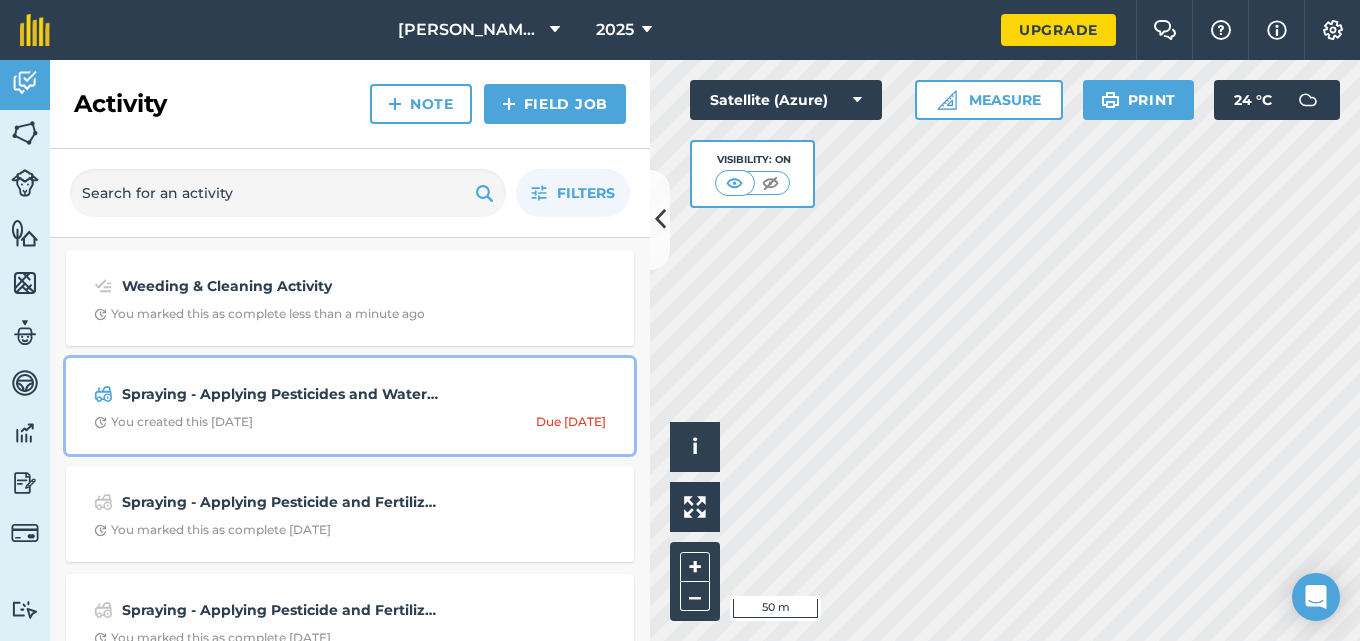 click on "Spraying - Applying Pesticides and Water based Fertilizers to the Patchoi Plants on the restaurant flat" at bounding box center (280, 394) 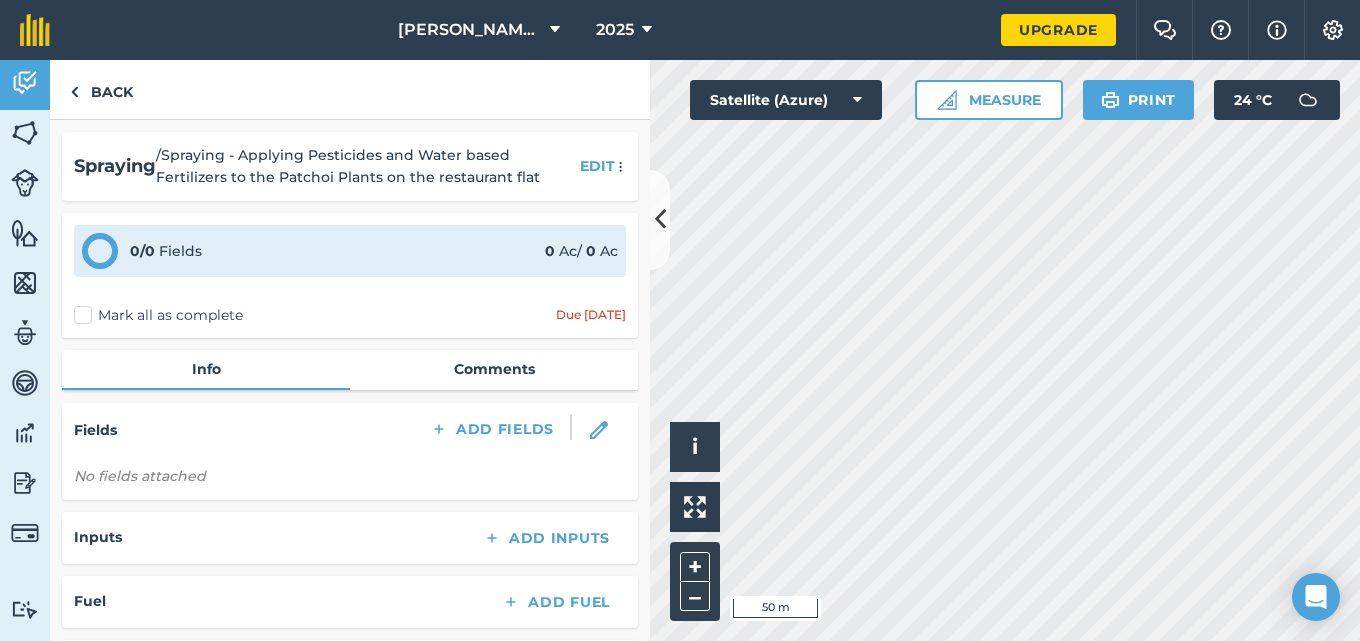 click on "Mark all as complete" at bounding box center (158, 315) 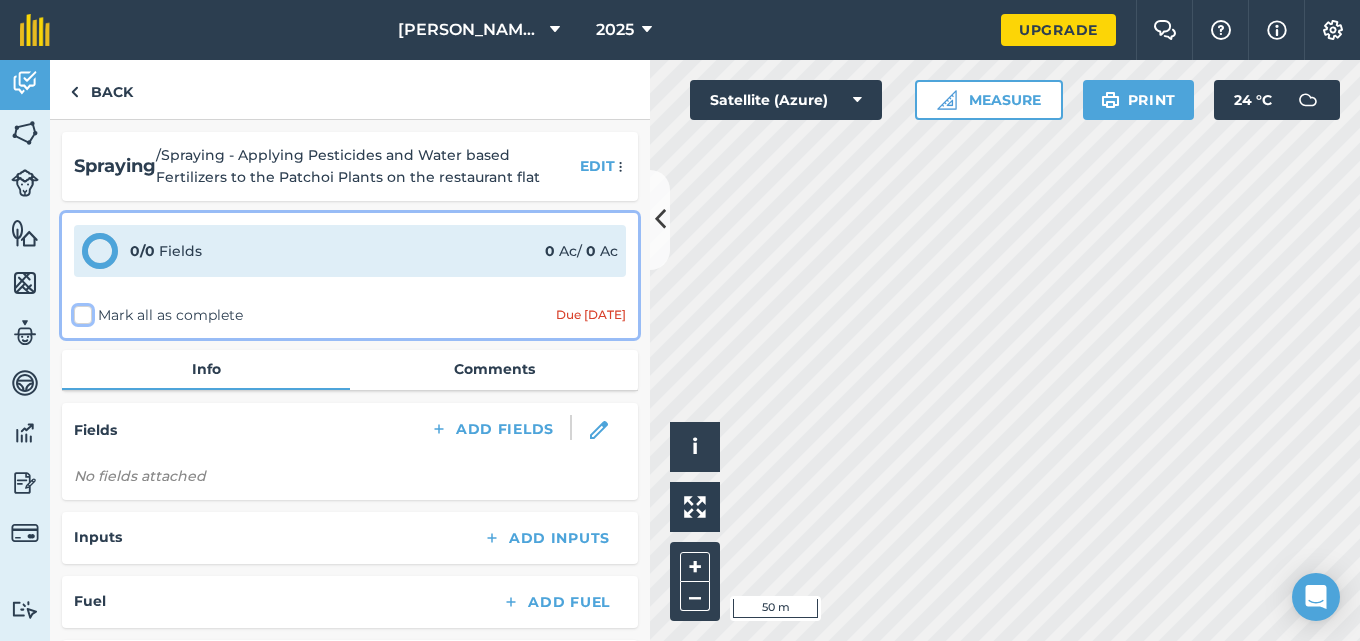 click on "Mark all as complete" at bounding box center [80, 311] 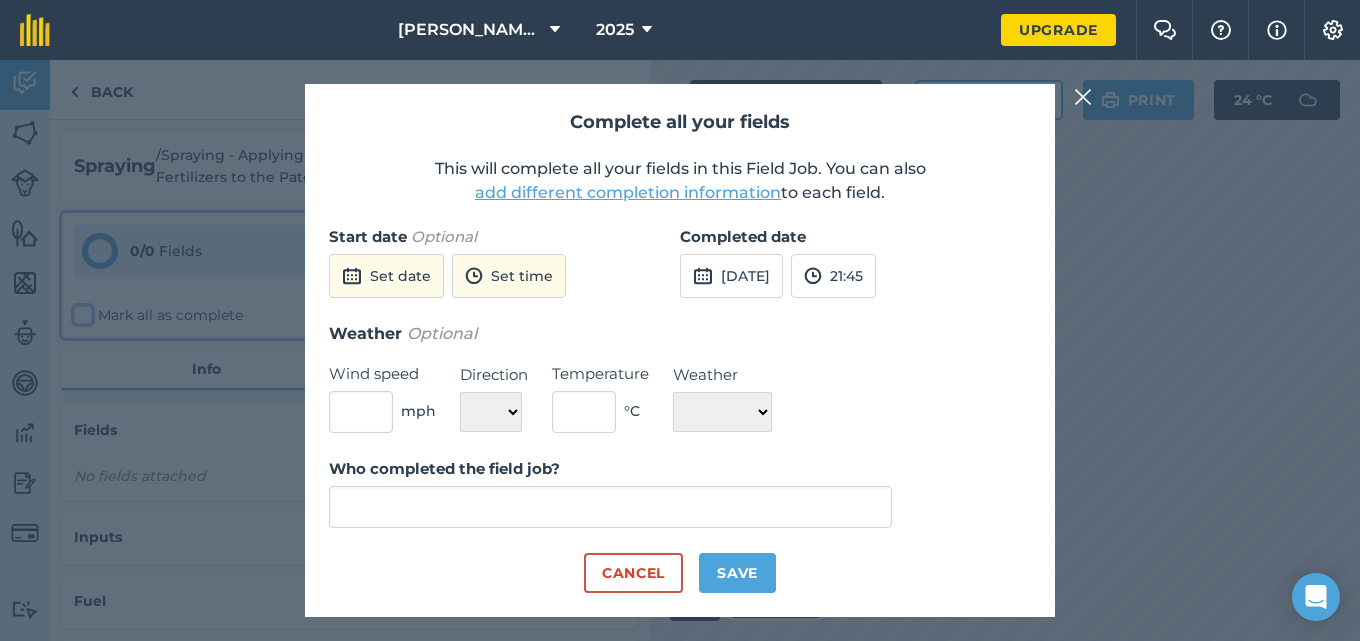 type on "[PERSON_NAME]" 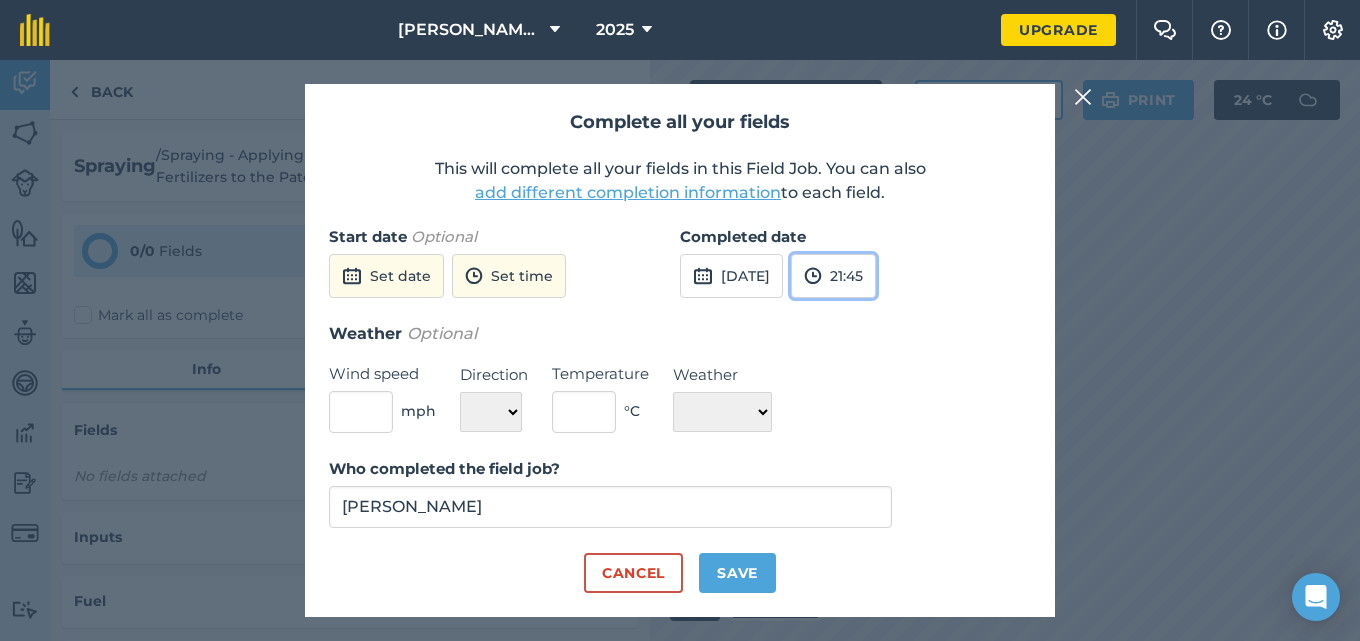 click on "21:45" at bounding box center [833, 276] 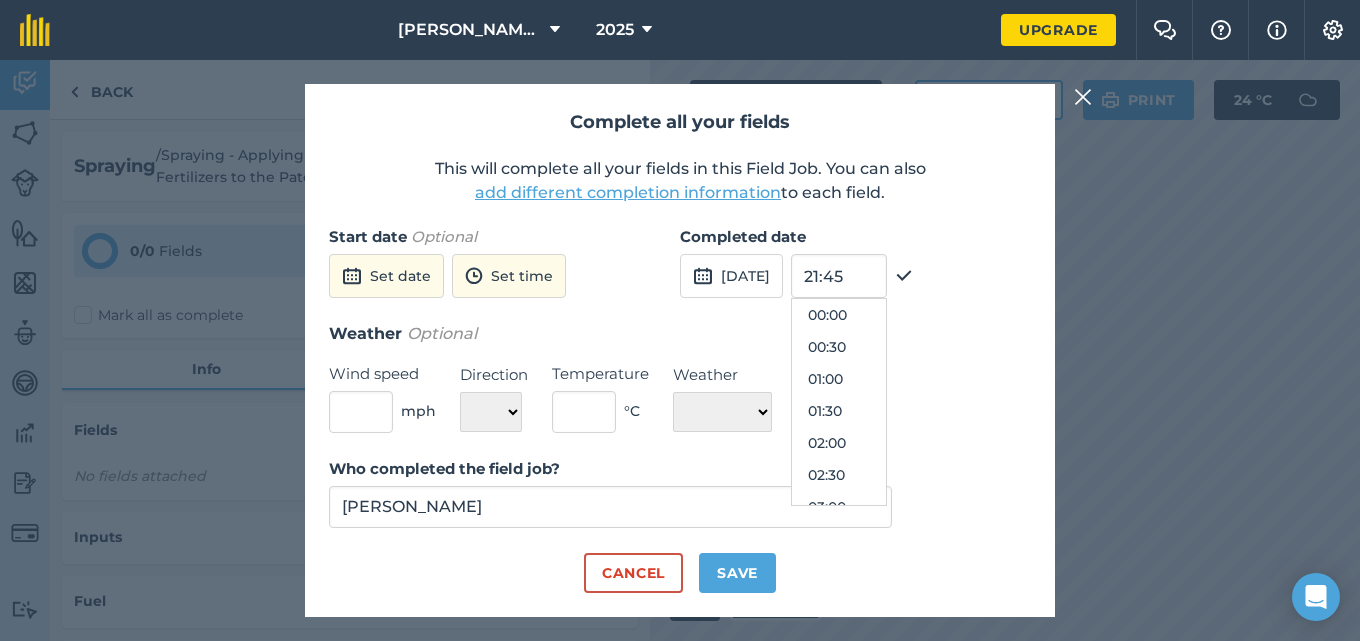 scroll, scrollTop: 1312, scrollLeft: 0, axis: vertical 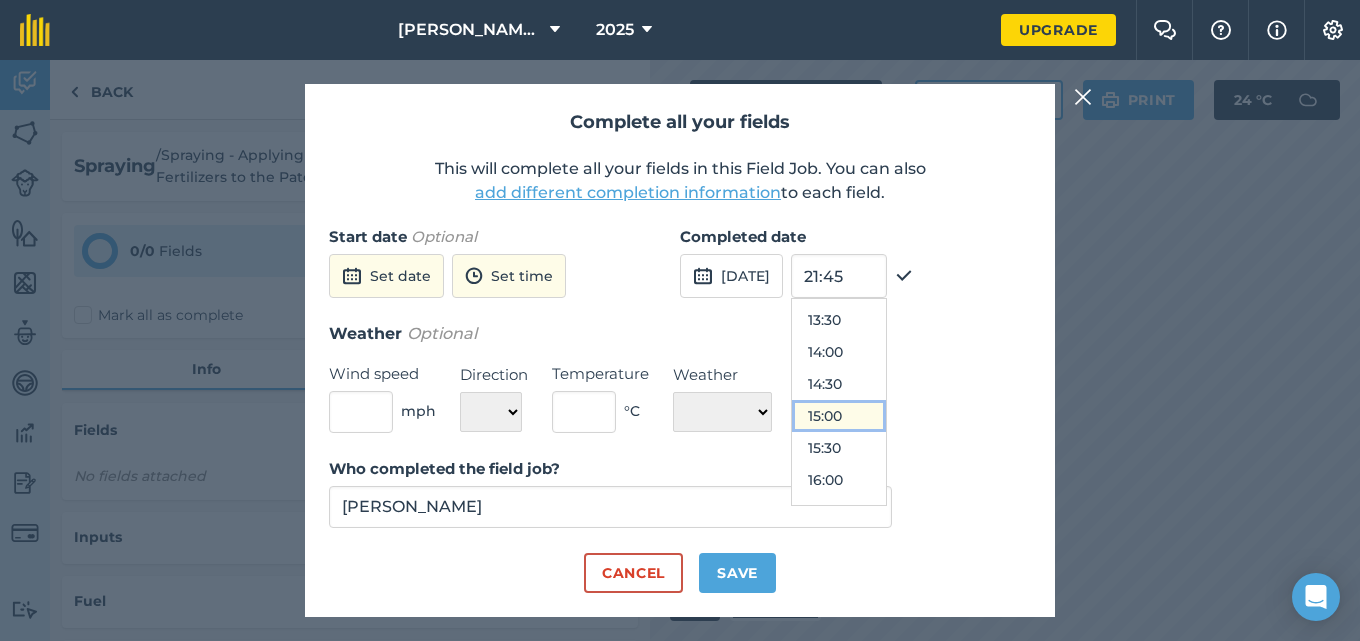 click on "15:00" at bounding box center (839, 416) 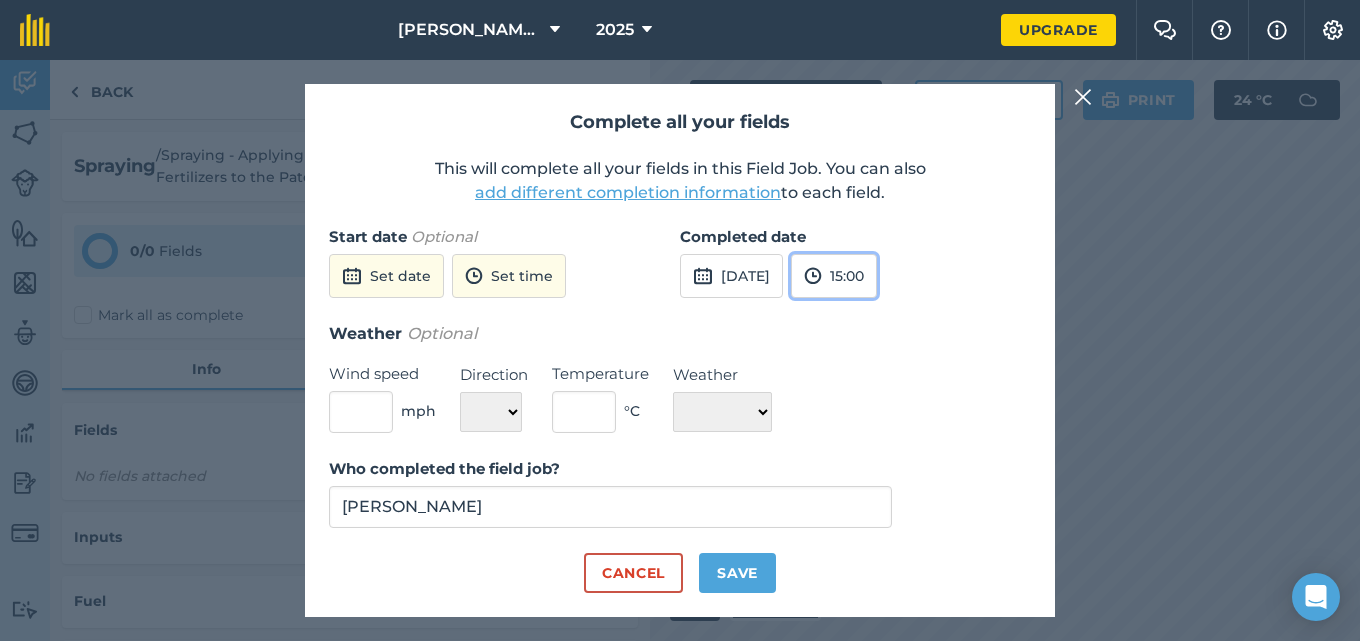 click on "15:00" at bounding box center (834, 276) 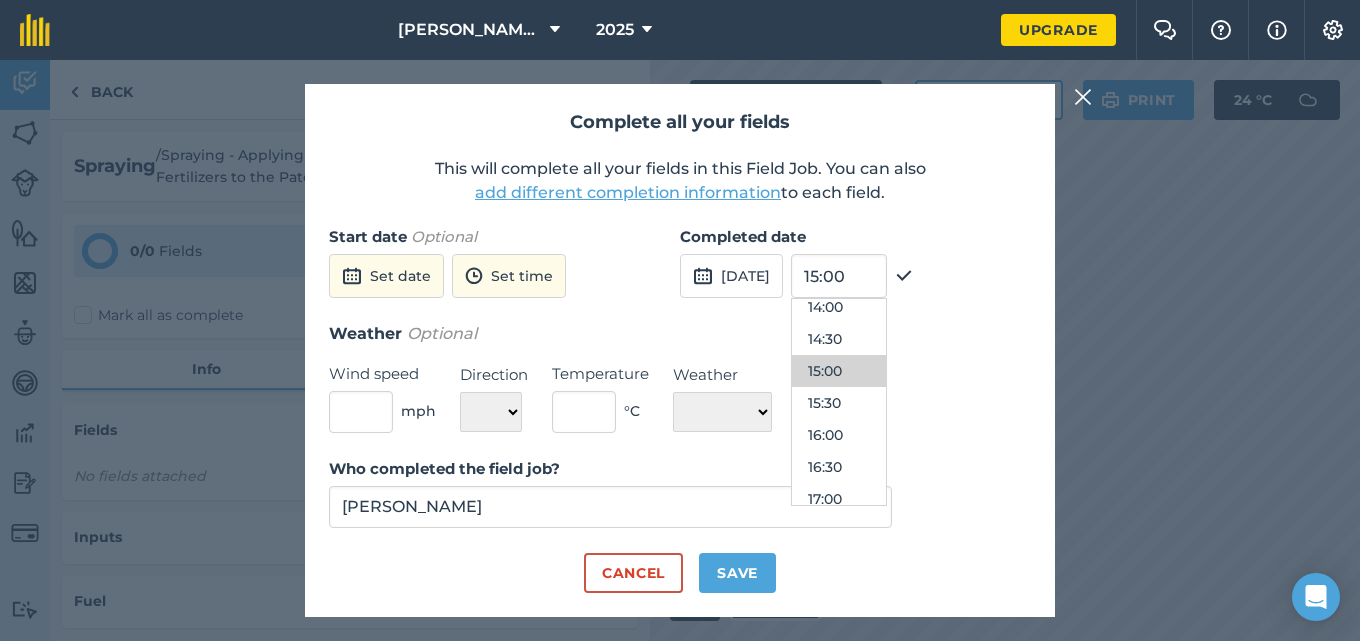 scroll, scrollTop: 944, scrollLeft: 0, axis: vertical 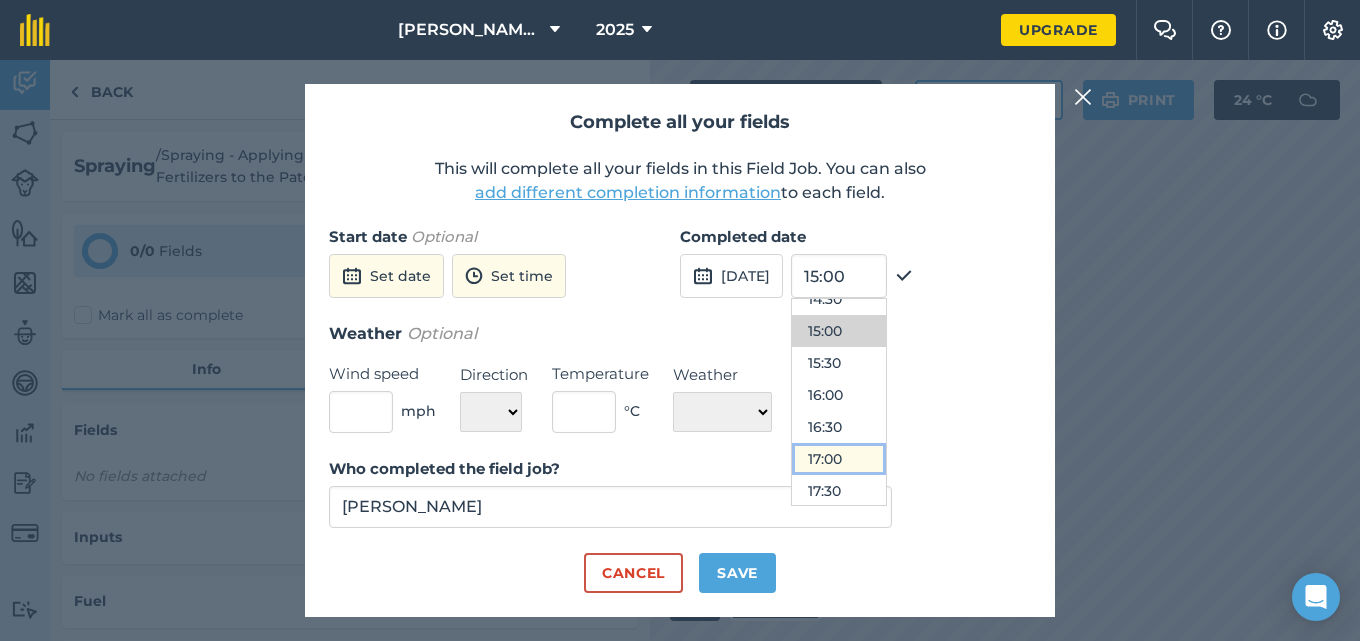 click on "17:00" at bounding box center [839, 459] 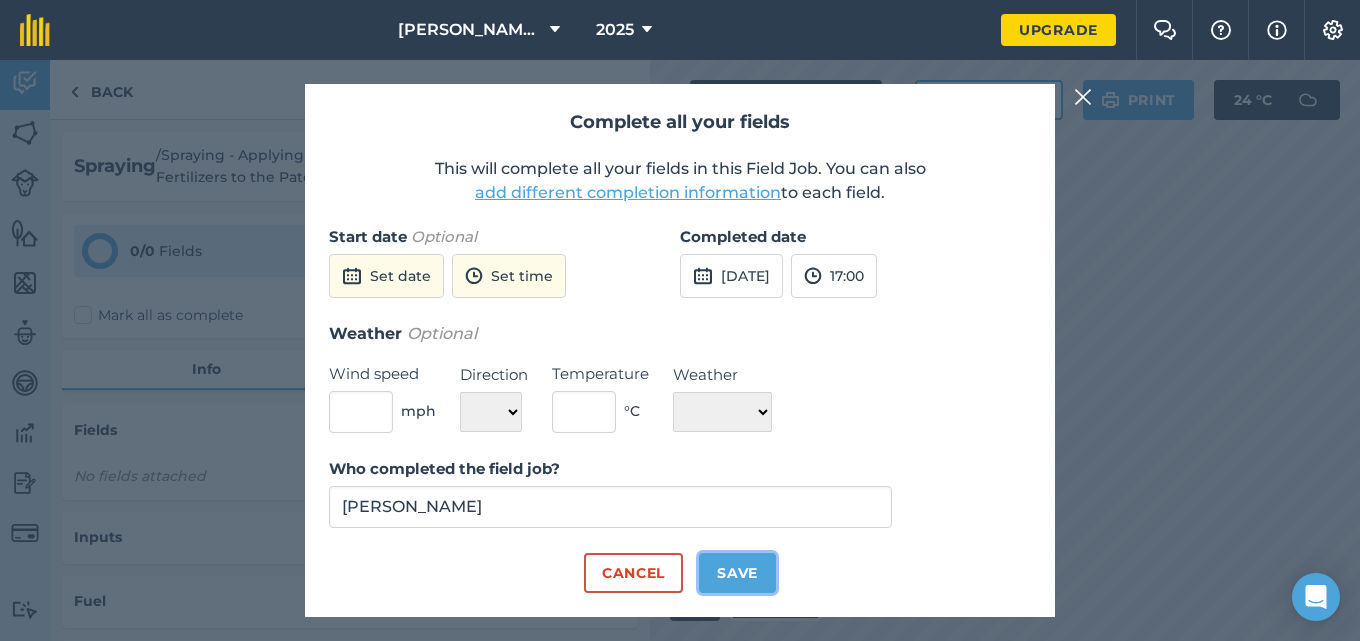 click on "Save" at bounding box center (737, 573) 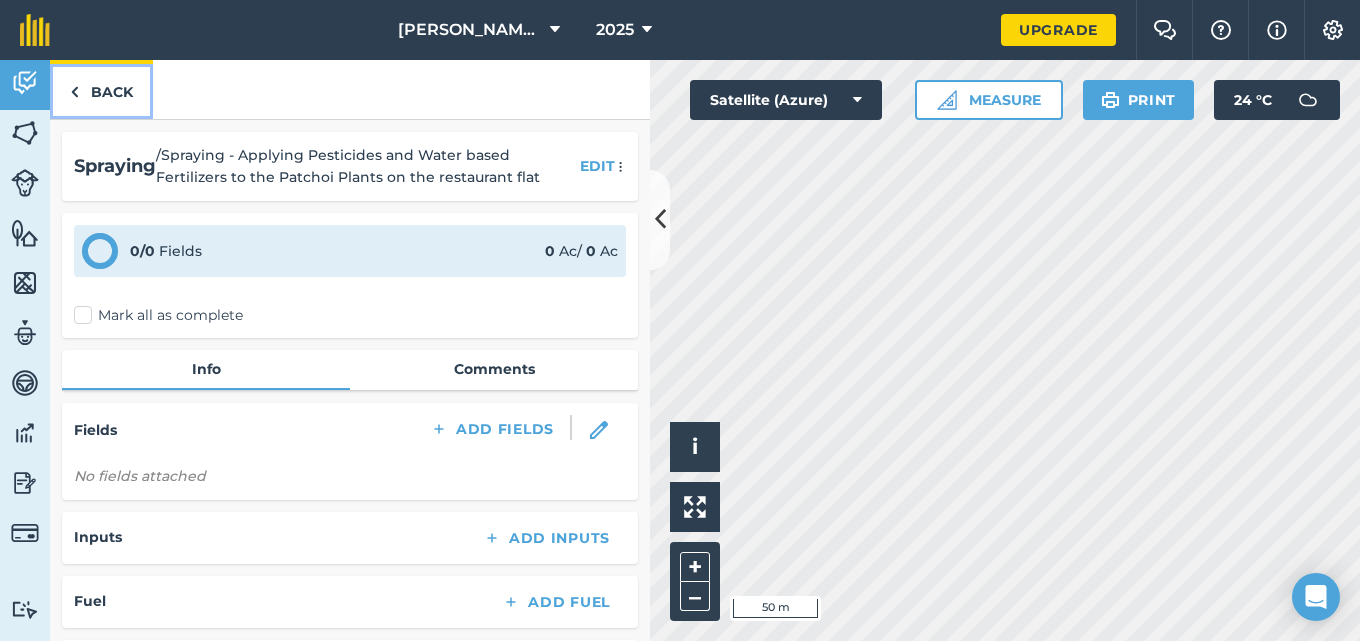 click on "Back" at bounding box center (101, 89) 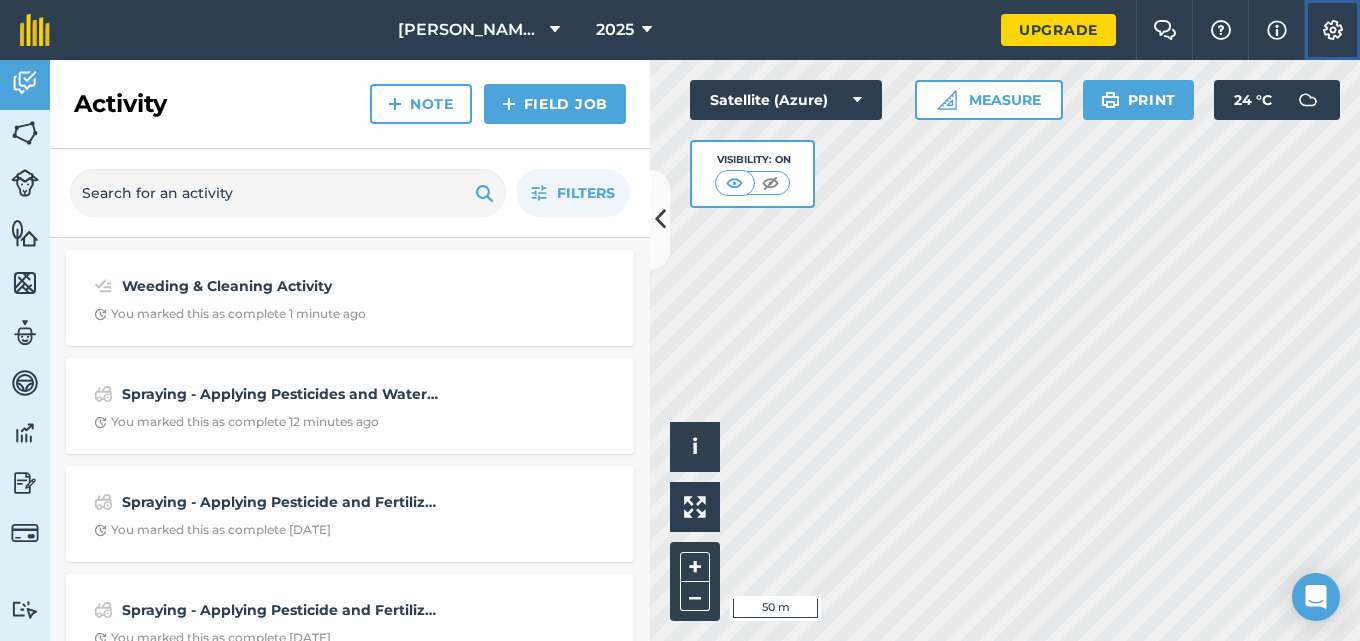 click at bounding box center (1333, 30) 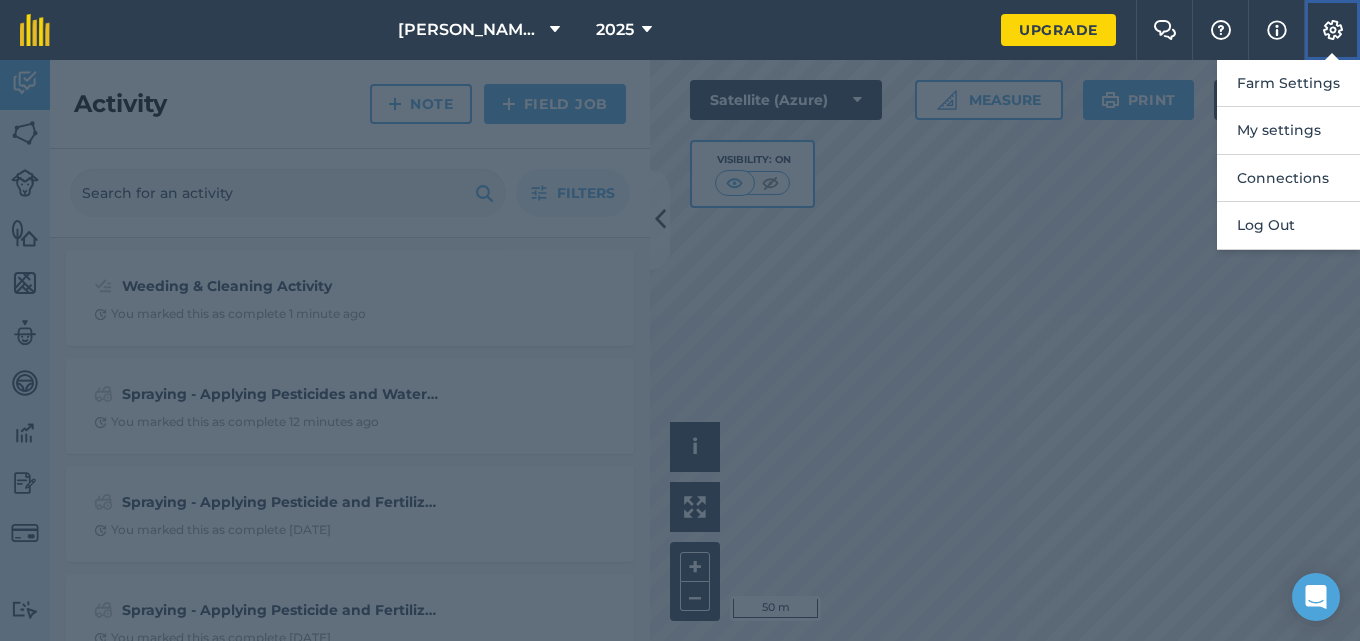 click at bounding box center [1333, 30] 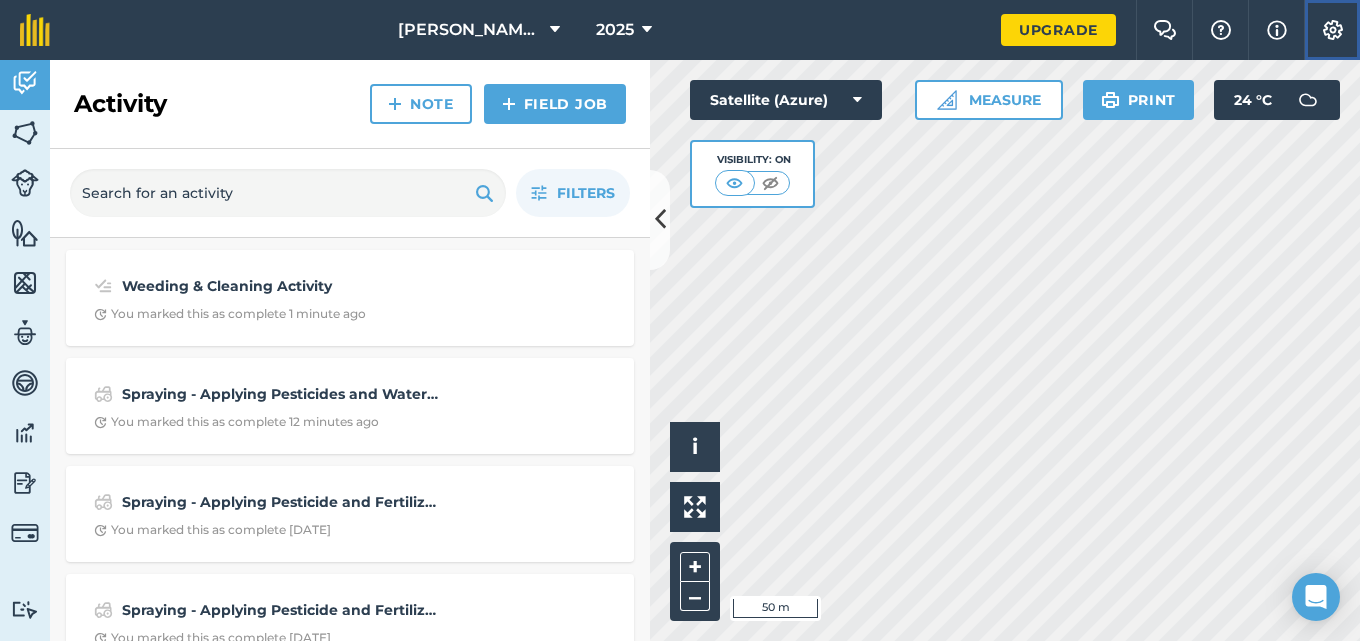 click on "Settings" at bounding box center (1332, 30) 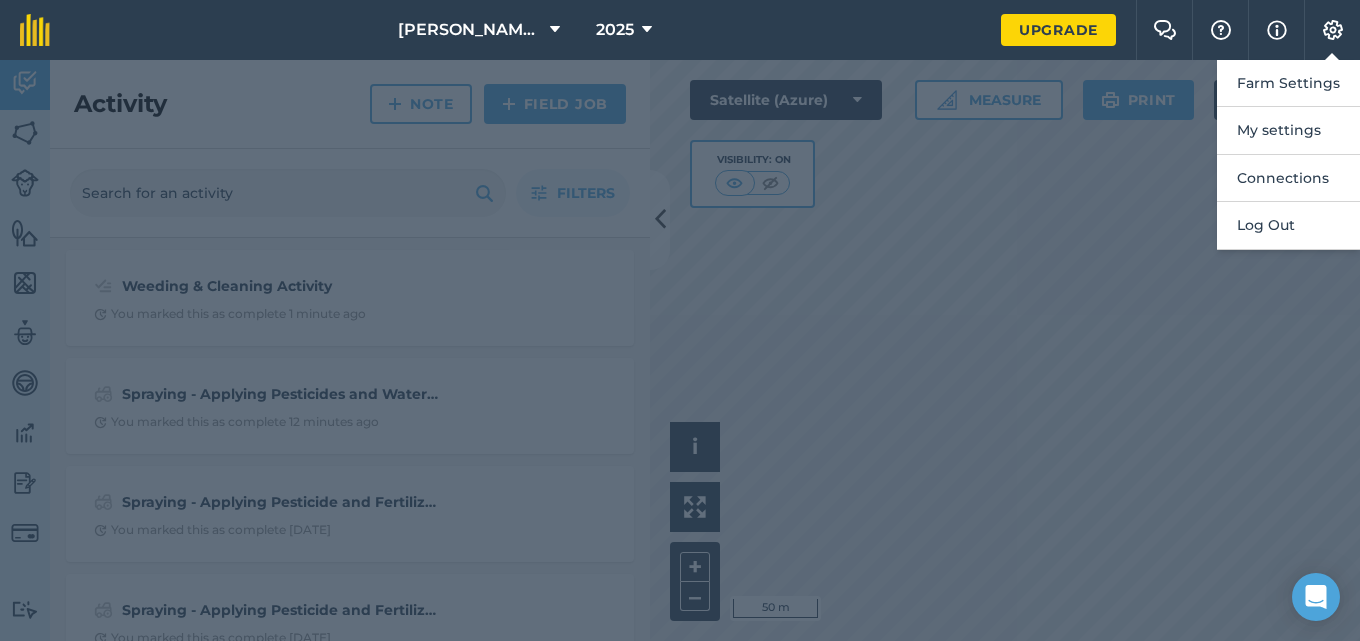 click at bounding box center (680, 350) 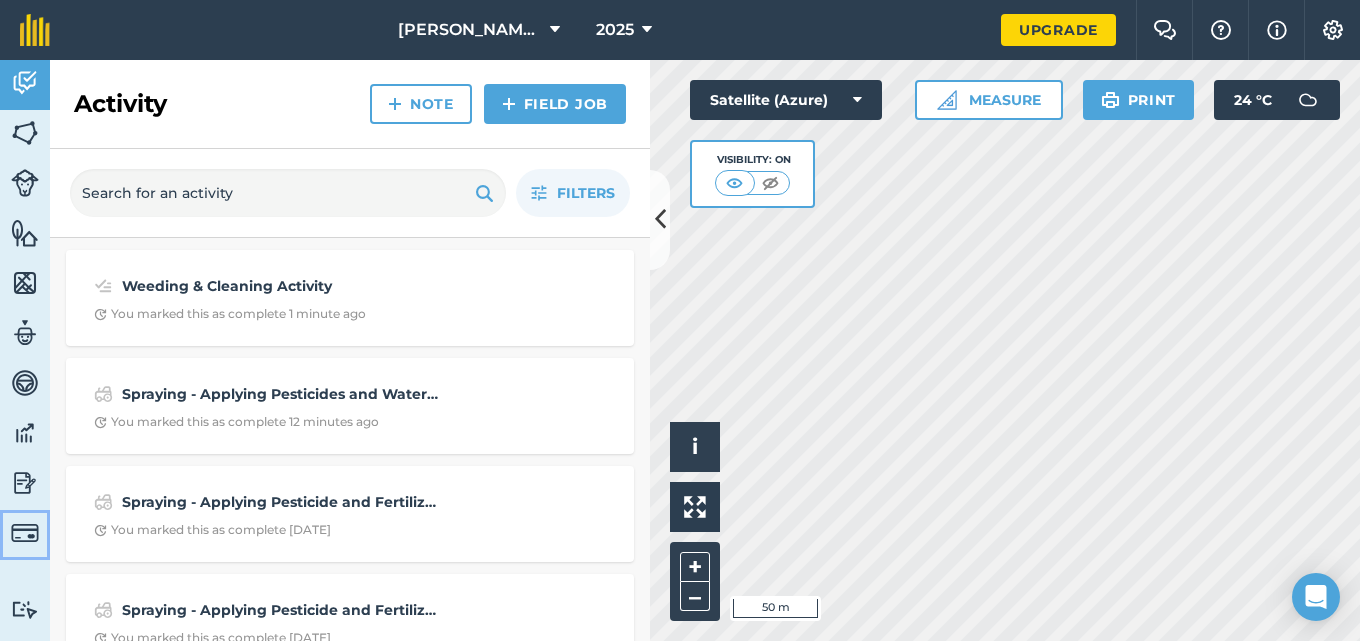 click at bounding box center (25, 533) 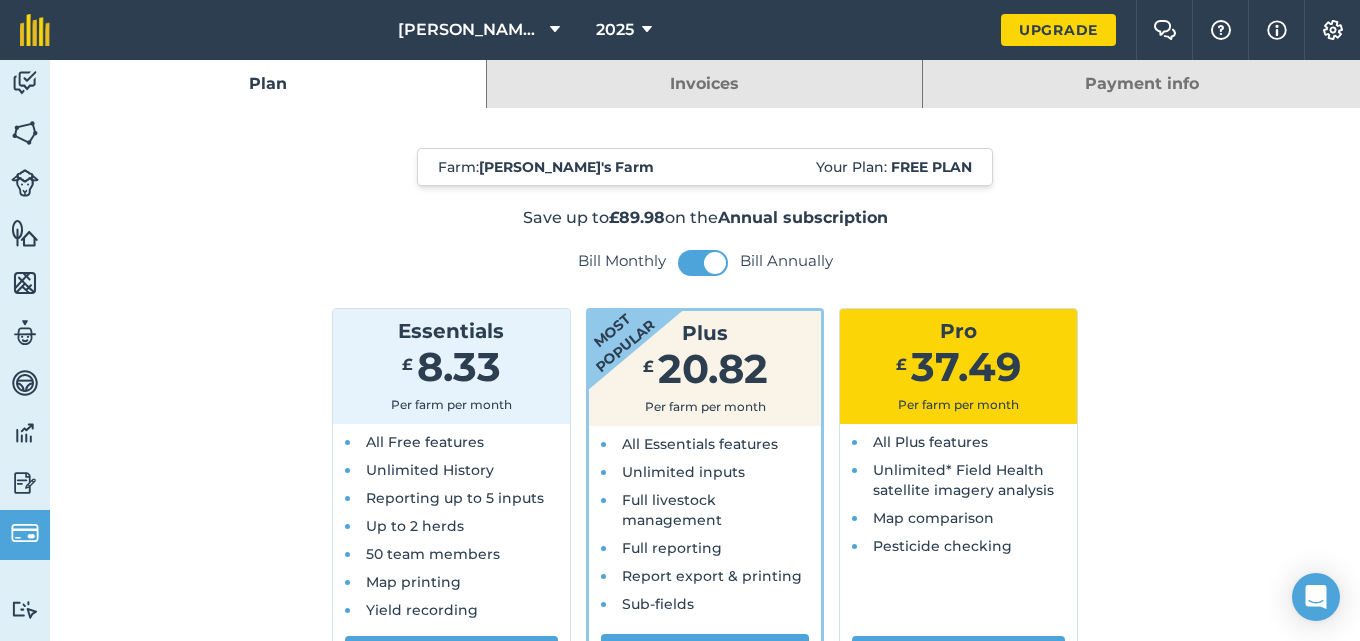 click on "Invoices" at bounding box center [705, 84] 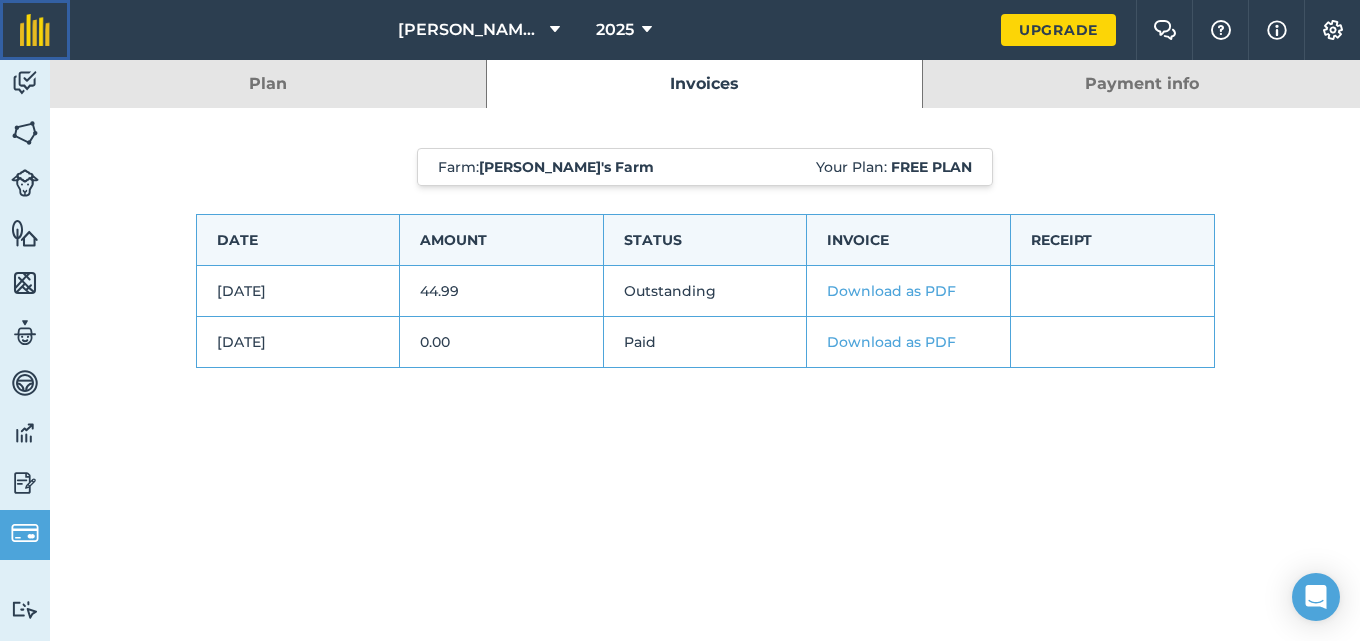 click at bounding box center (35, 30) 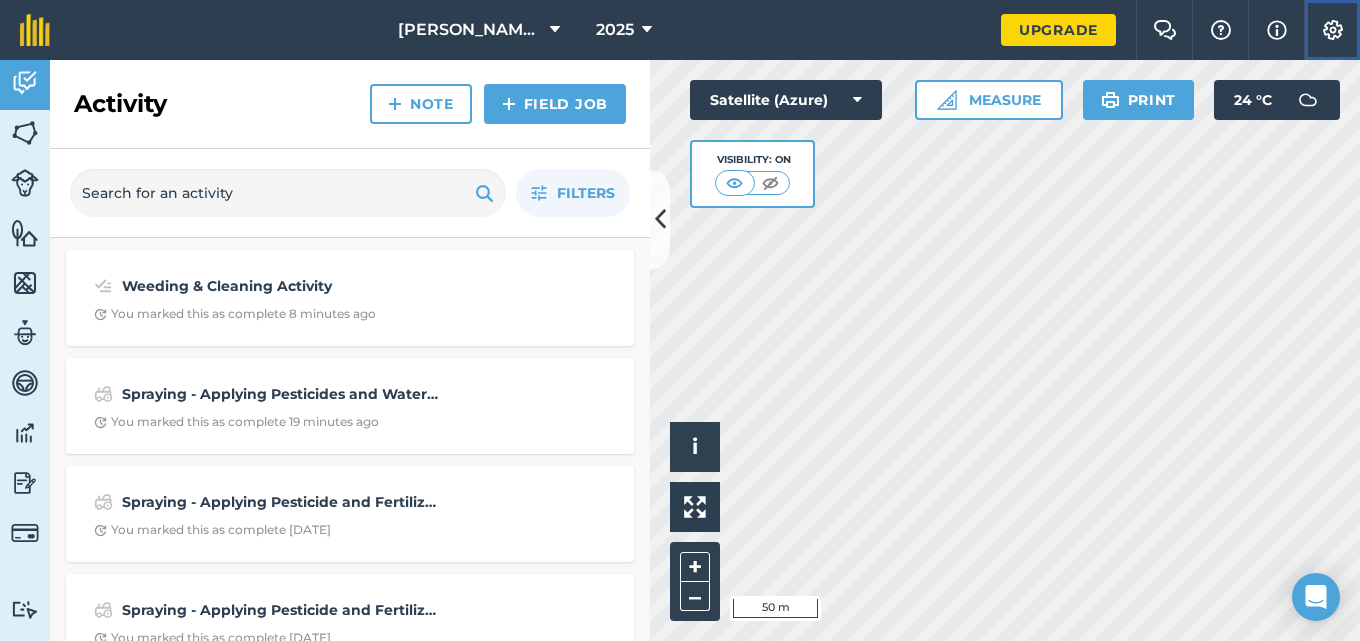 click at bounding box center (1333, 30) 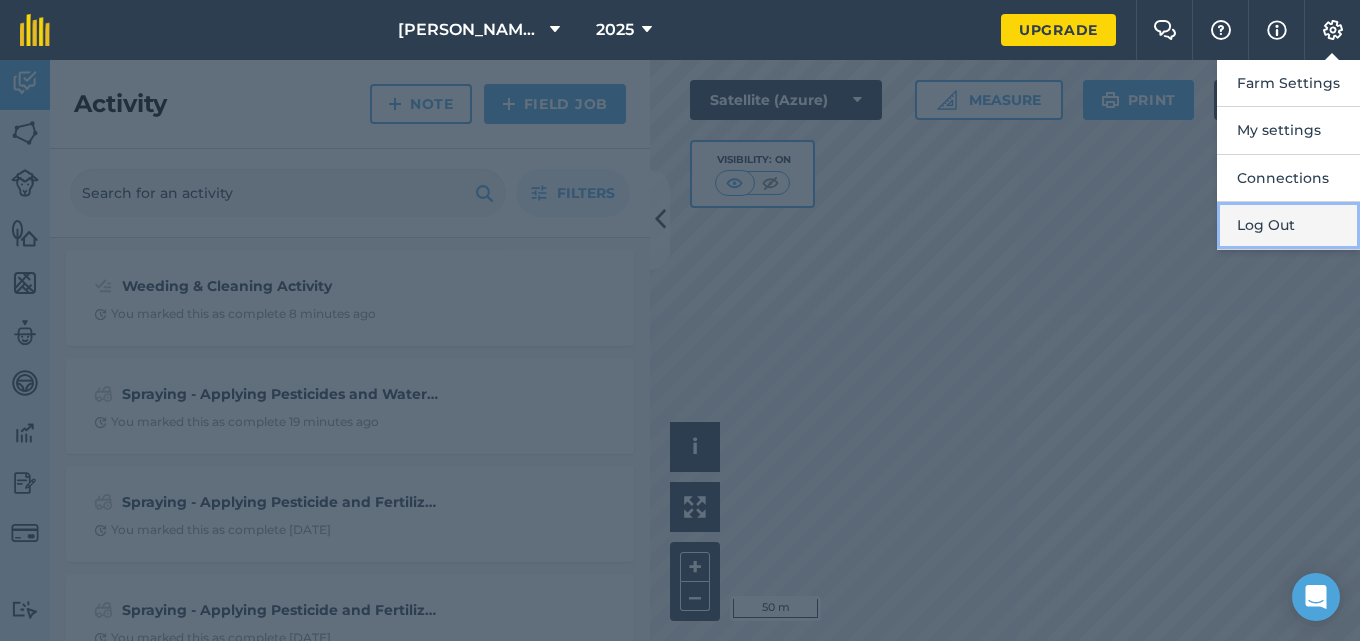 click on "Log Out" at bounding box center (1288, 225) 